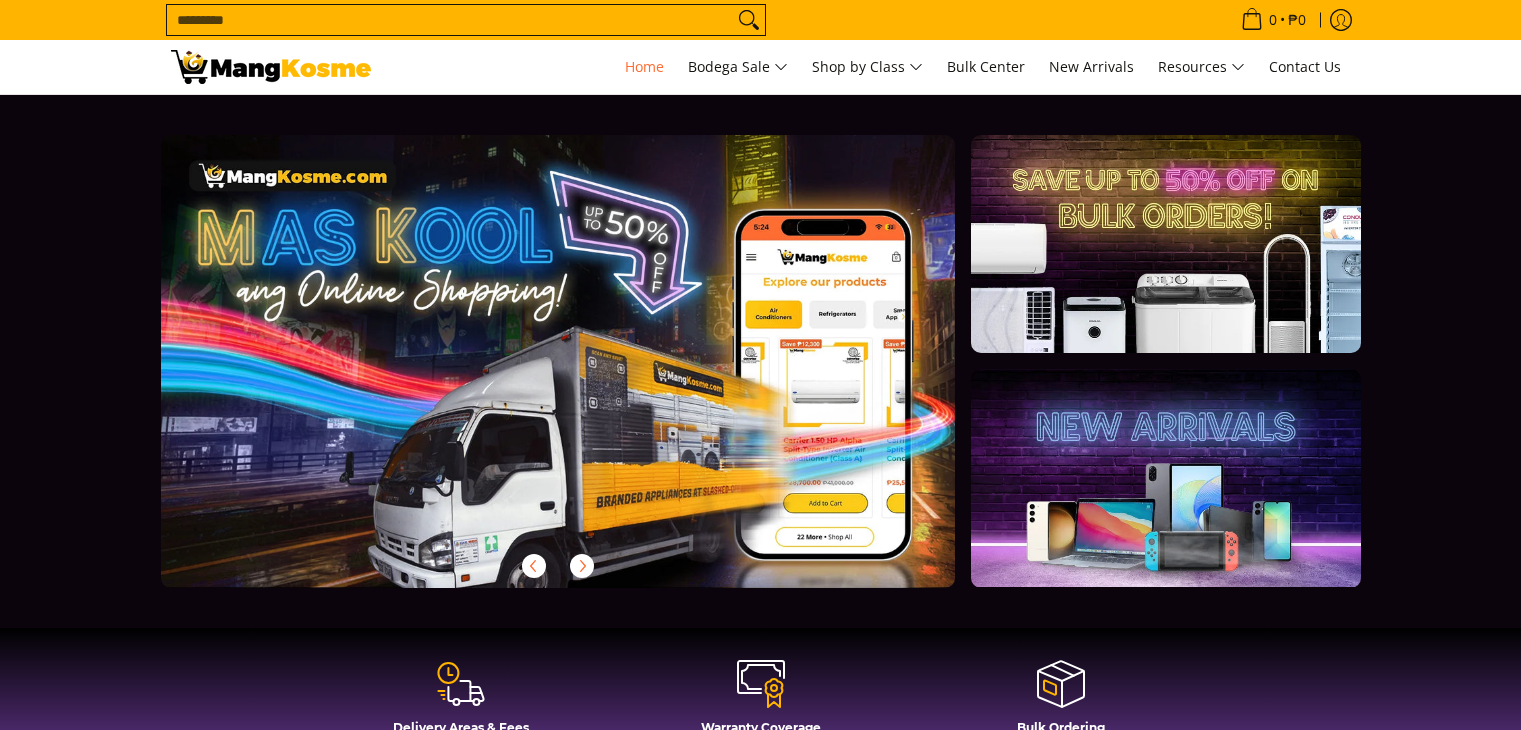scroll, scrollTop: 0, scrollLeft: 0, axis: both 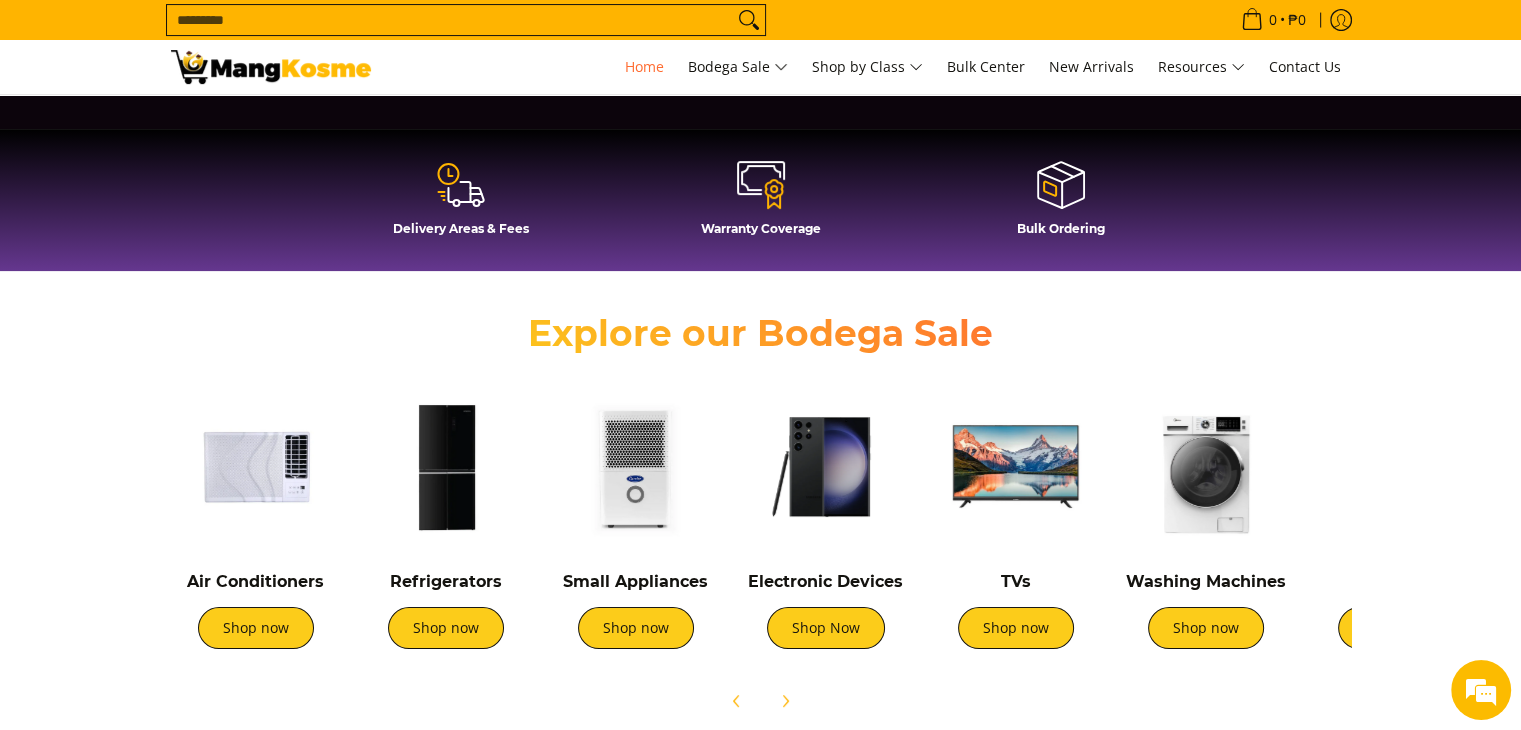 click at bounding box center [461, 185] 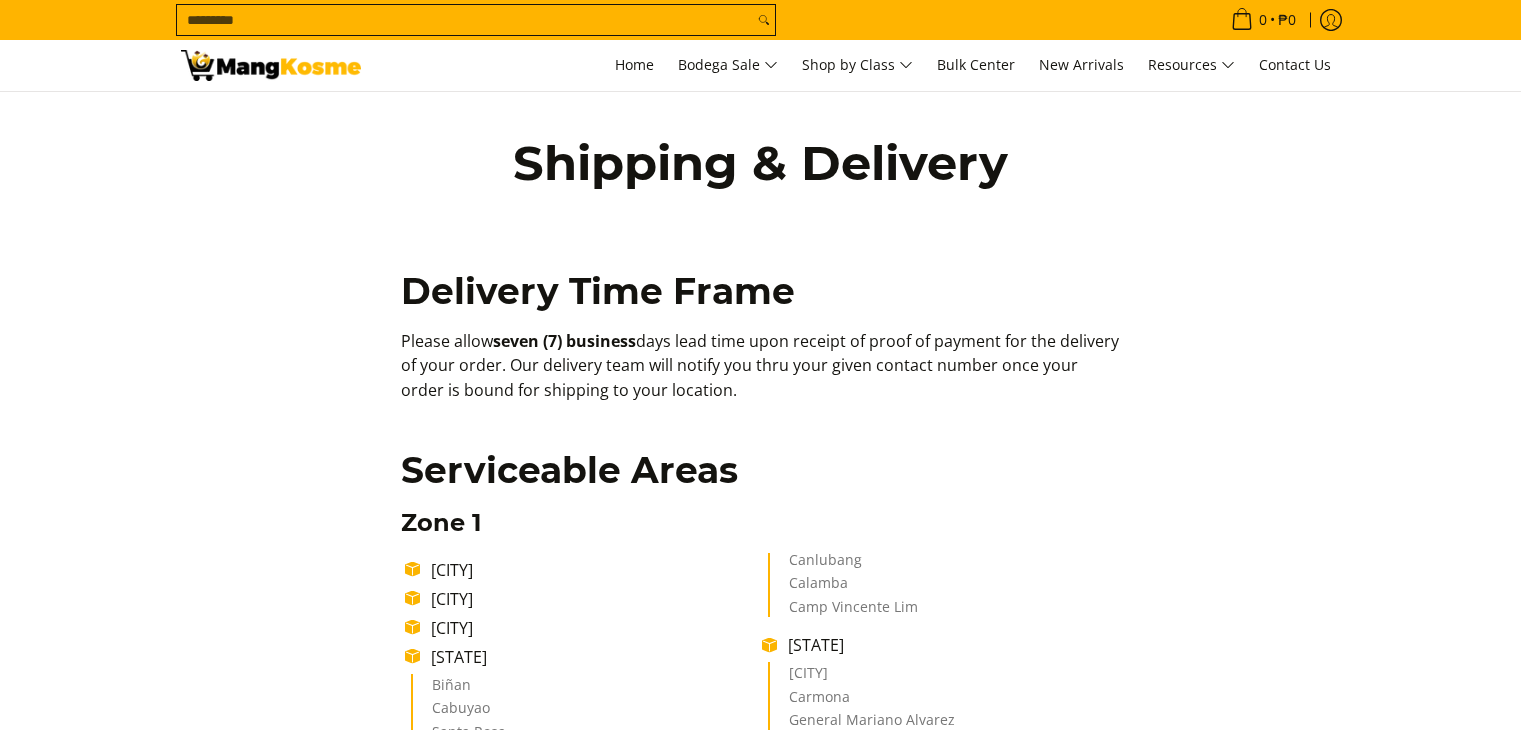 scroll, scrollTop: 0, scrollLeft: 0, axis: both 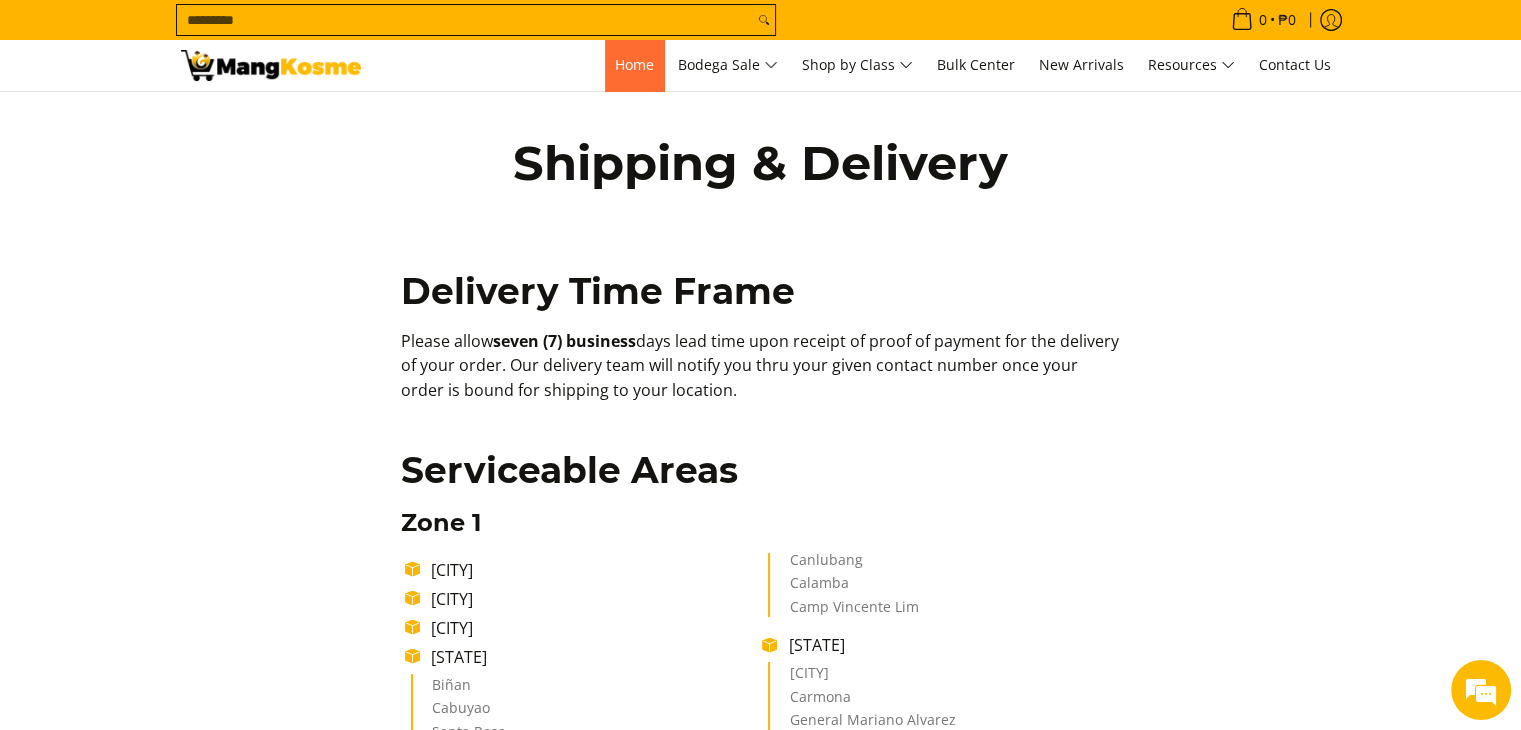 click on "Home" at bounding box center (634, 64) 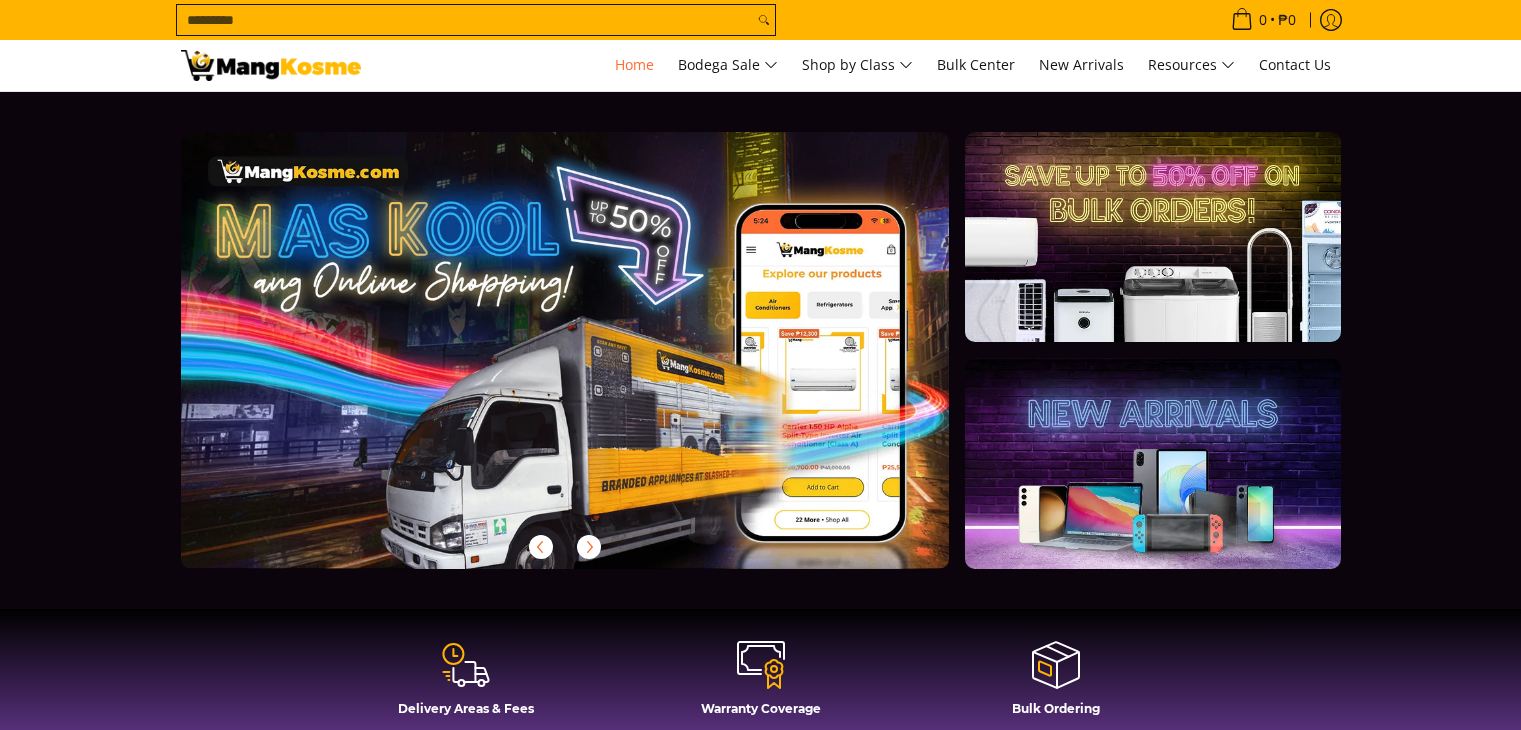 scroll, scrollTop: 0, scrollLeft: 0, axis: both 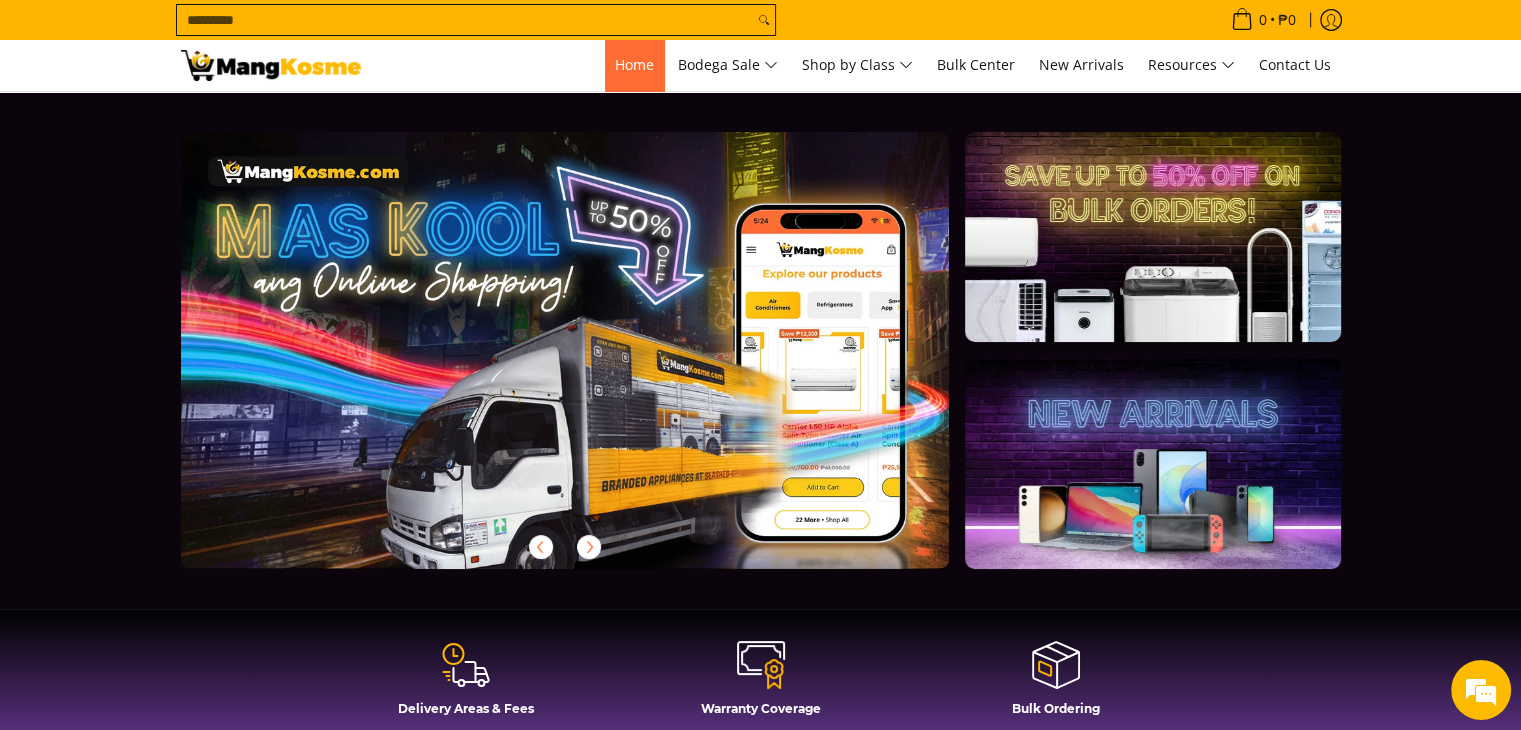 drag, startPoint x: 0, startPoint y: 0, endPoint x: 628, endPoint y: 67, distance: 631.5639 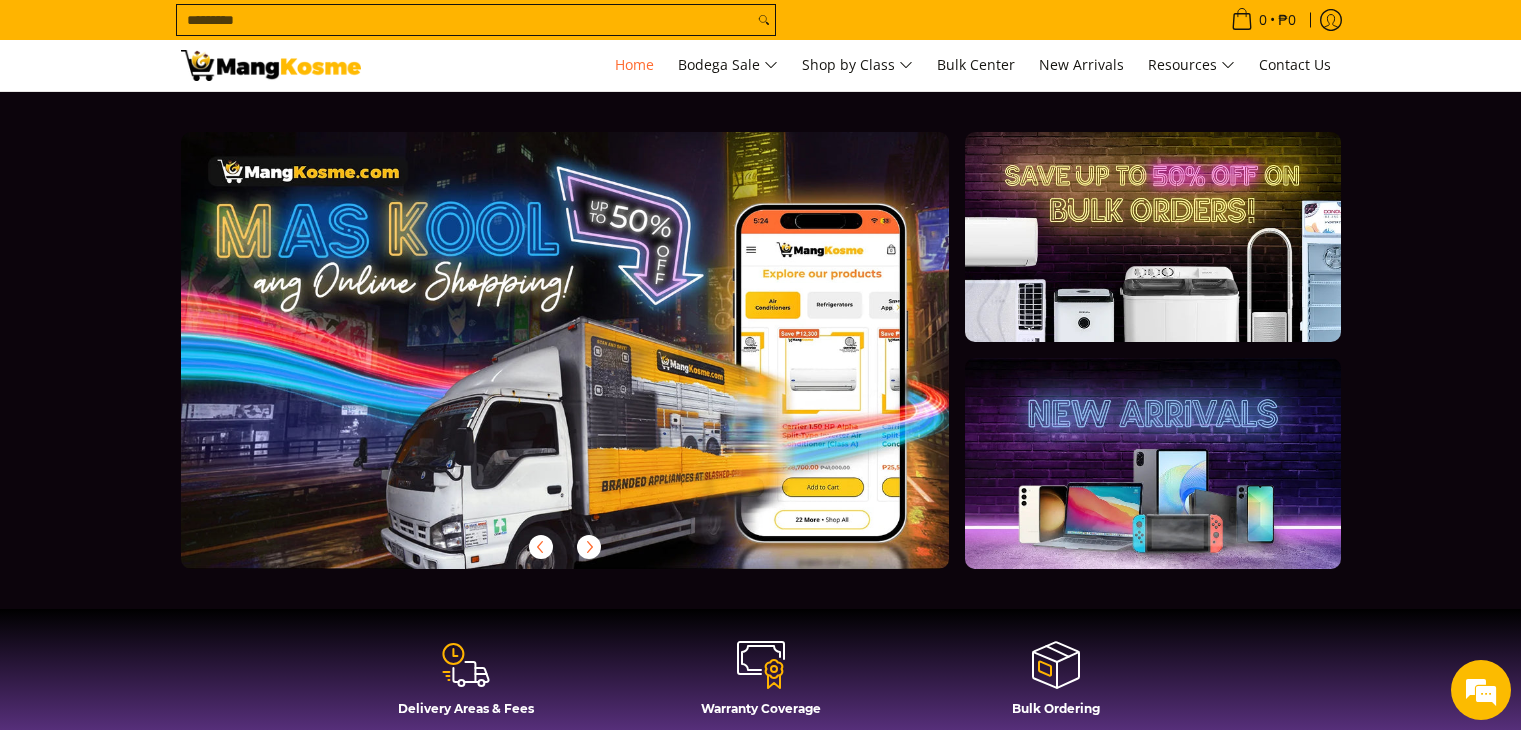 scroll, scrollTop: 0, scrollLeft: 0, axis: both 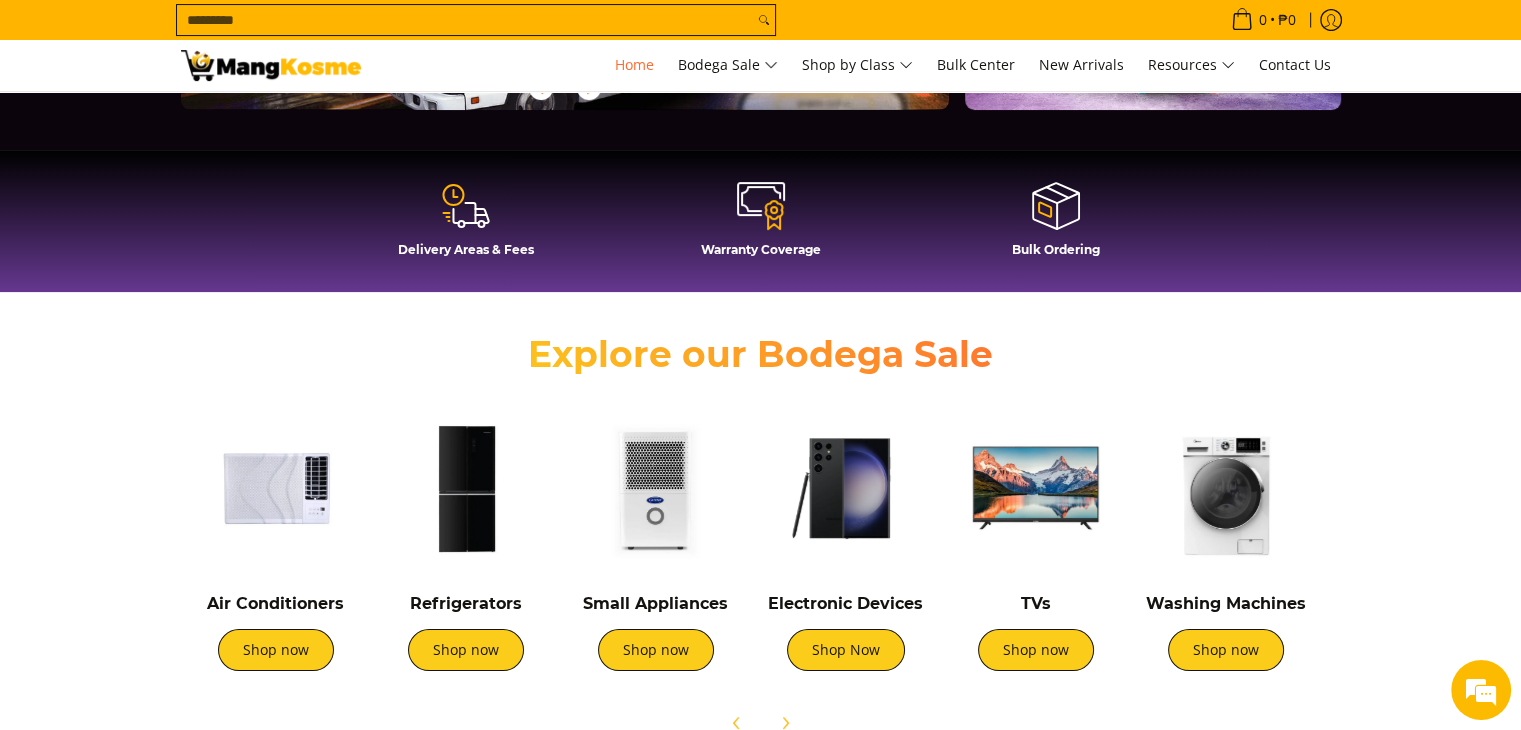 click at bounding box center (276, 488) 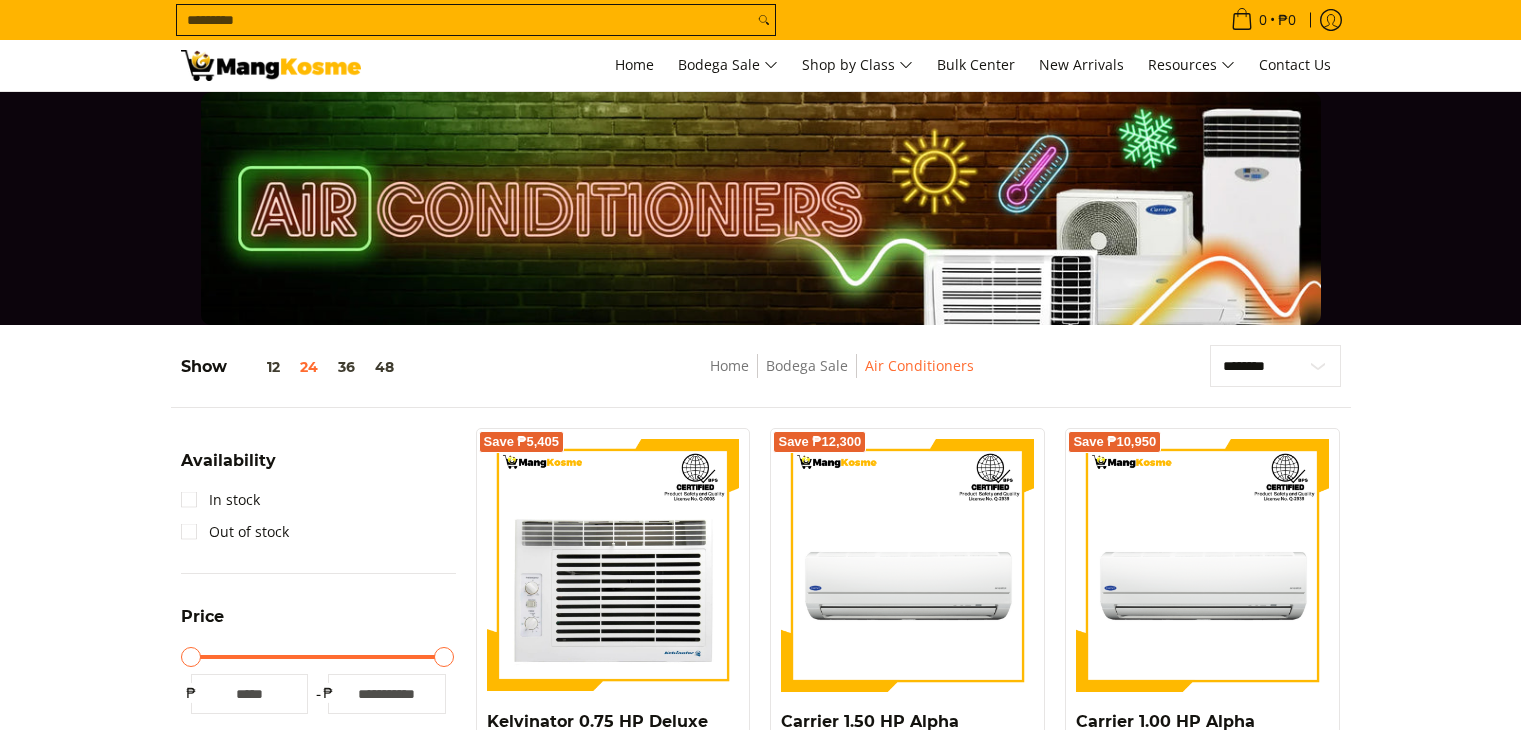 scroll, scrollTop: 0, scrollLeft: 0, axis: both 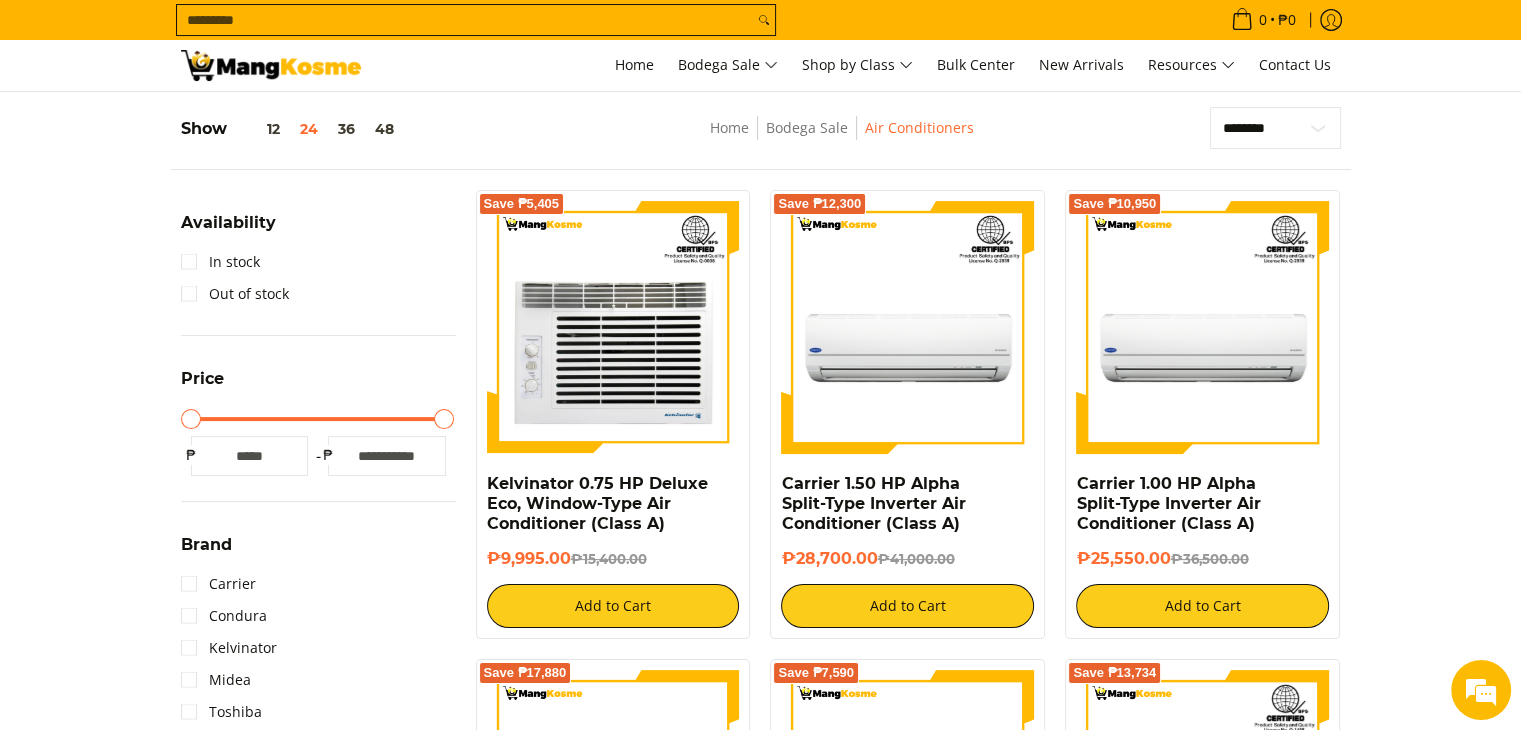 click on "Carrier" at bounding box center (318, 584) 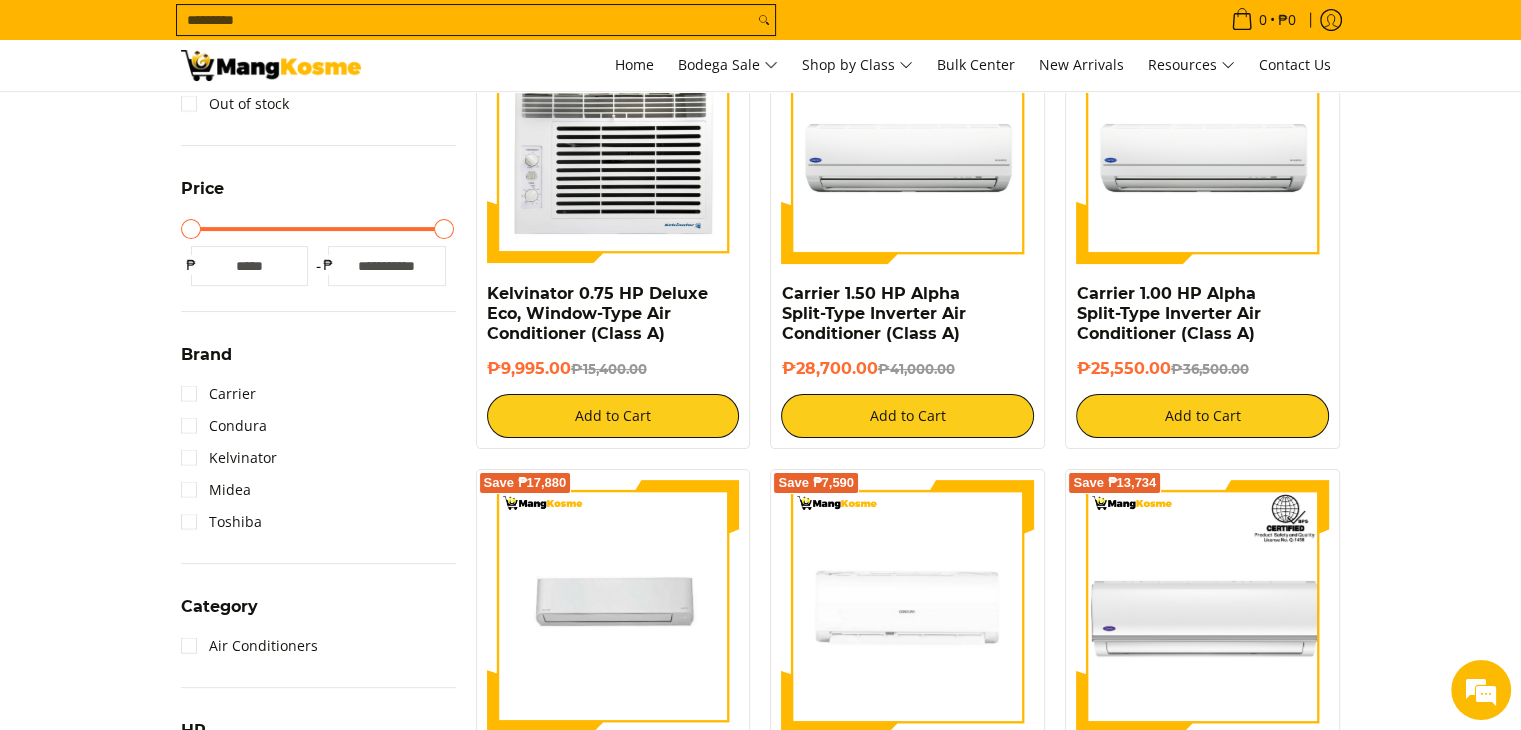 scroll, scrollTop: 427, scrollLeft: 0, axis: vertical 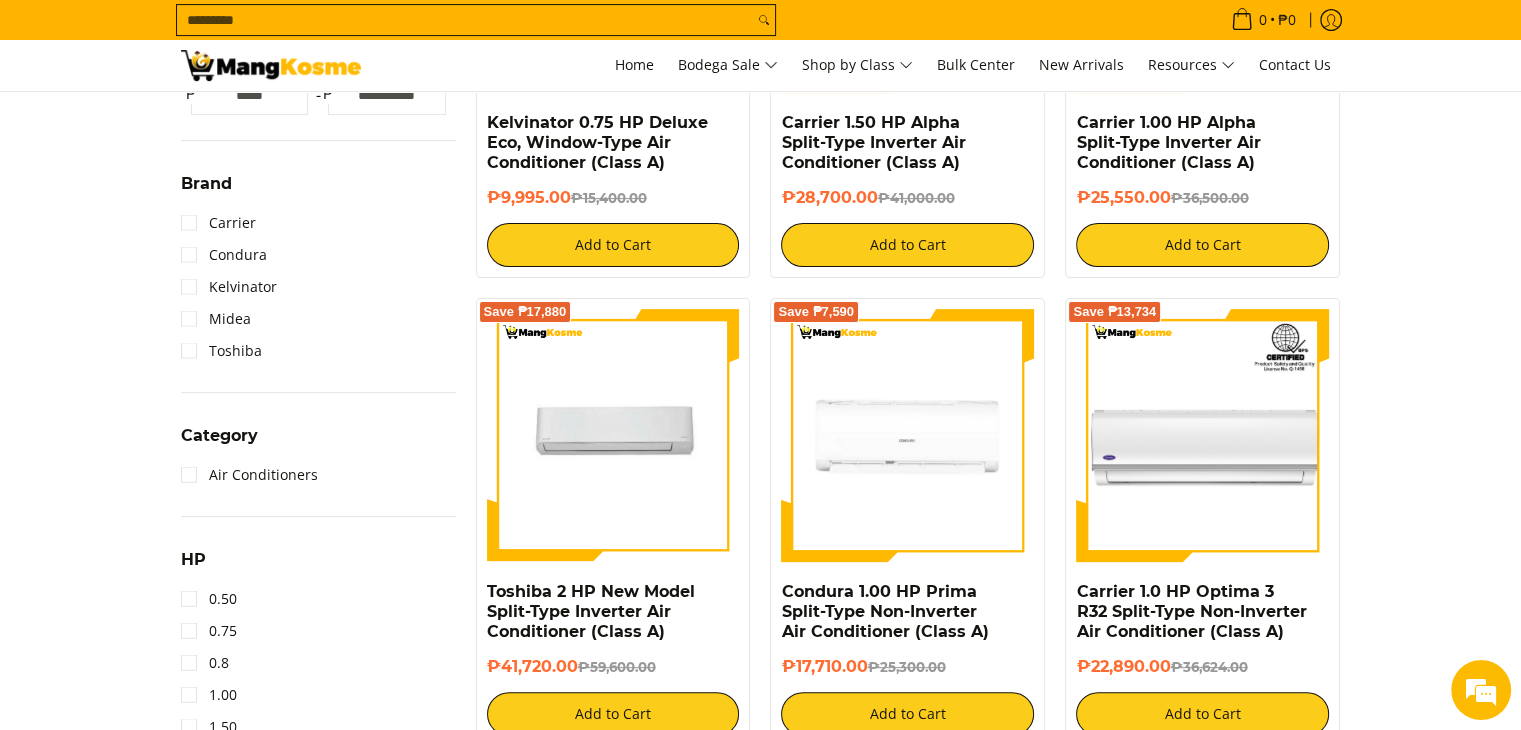 click on "0.50" at bounding box center (318, 599) 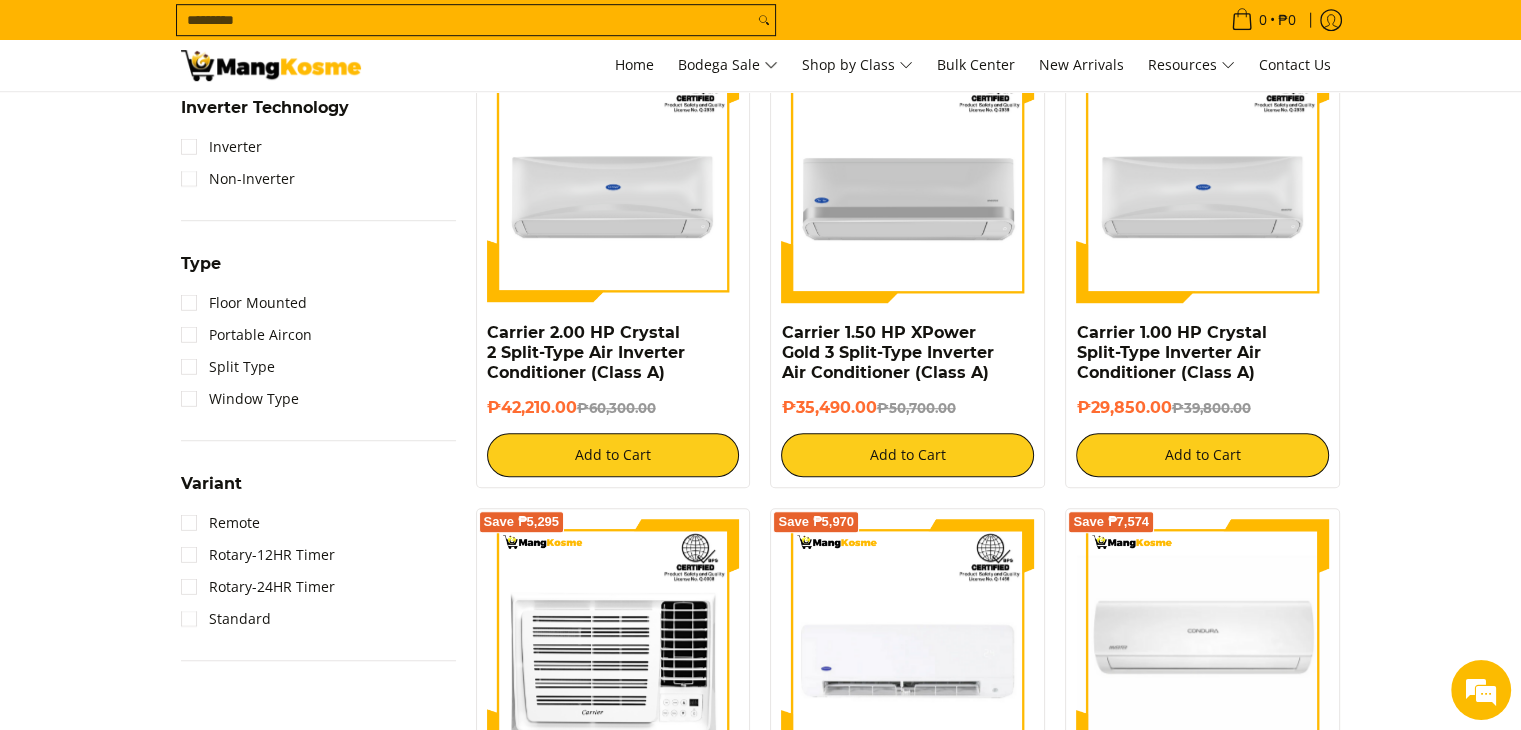 scroll, scrollTop: 1330, scrollLeft: 0, axis: vertical 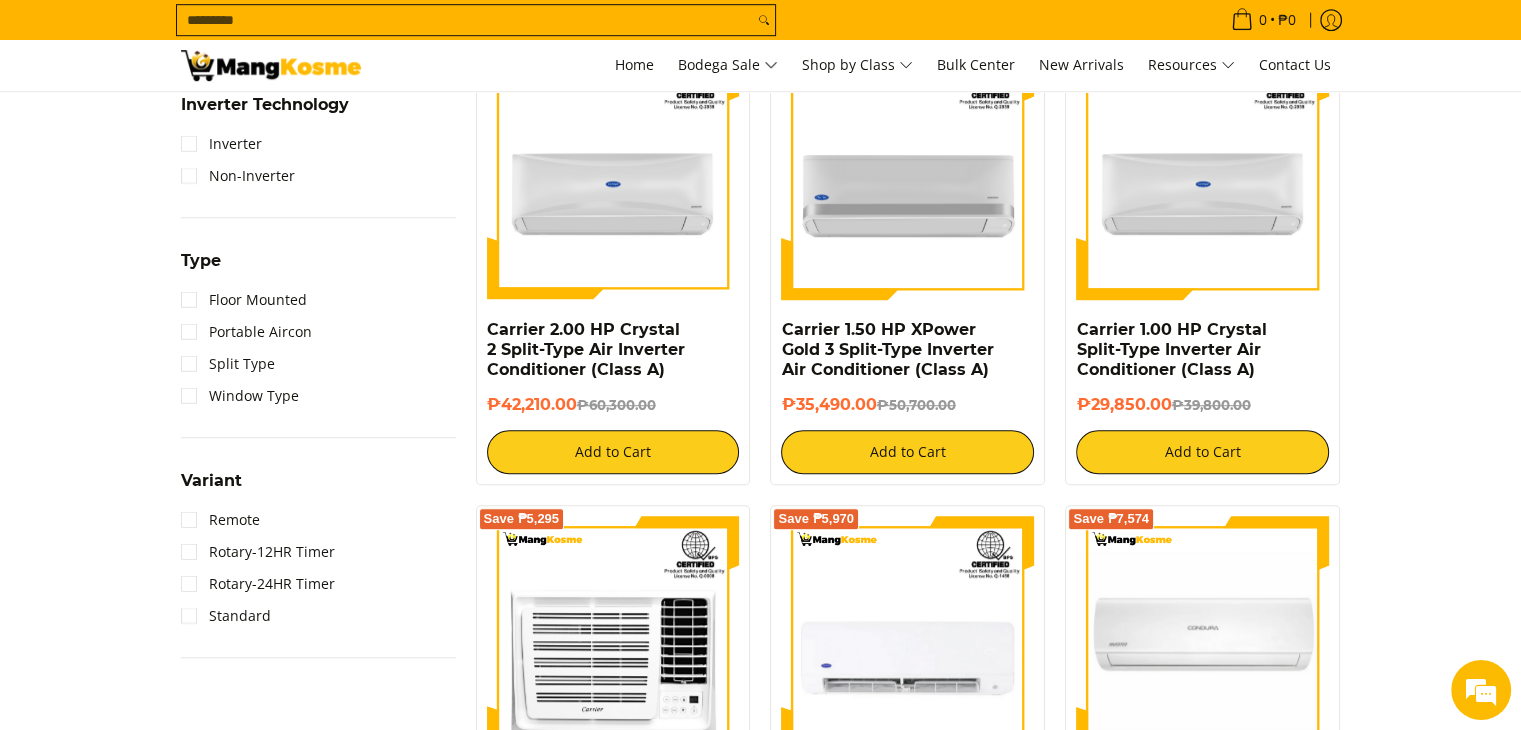 click on "Save
₱15,210
[BRAND] [HP] [TYPE] [MODEL] [AIR_CONDITIONER_TYPE]
₱35,490.00  ₱50,700.00
Add to Cart" at bounding box center (907, 260) 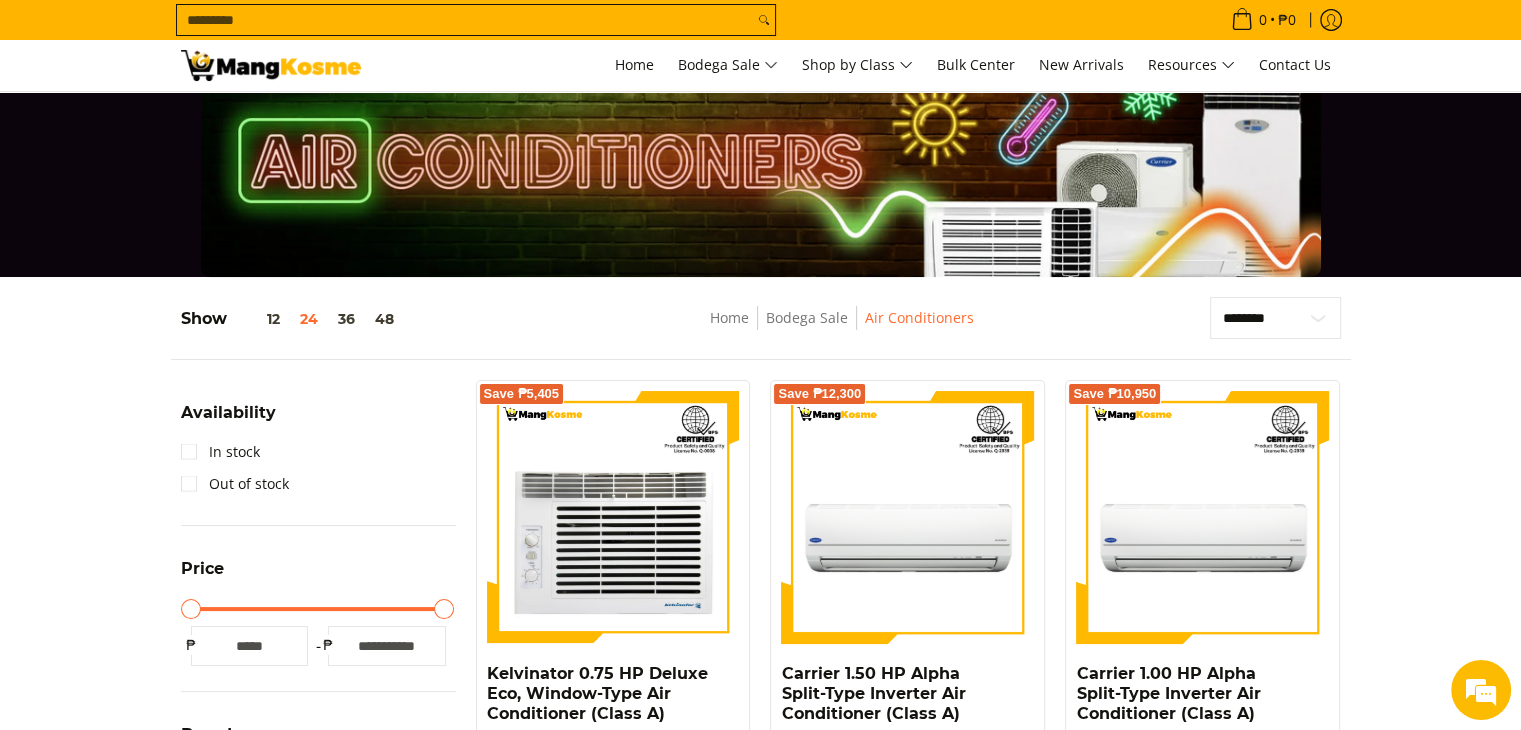 scroll, scrollTop: 0, scrollLeft: 0, axis: both 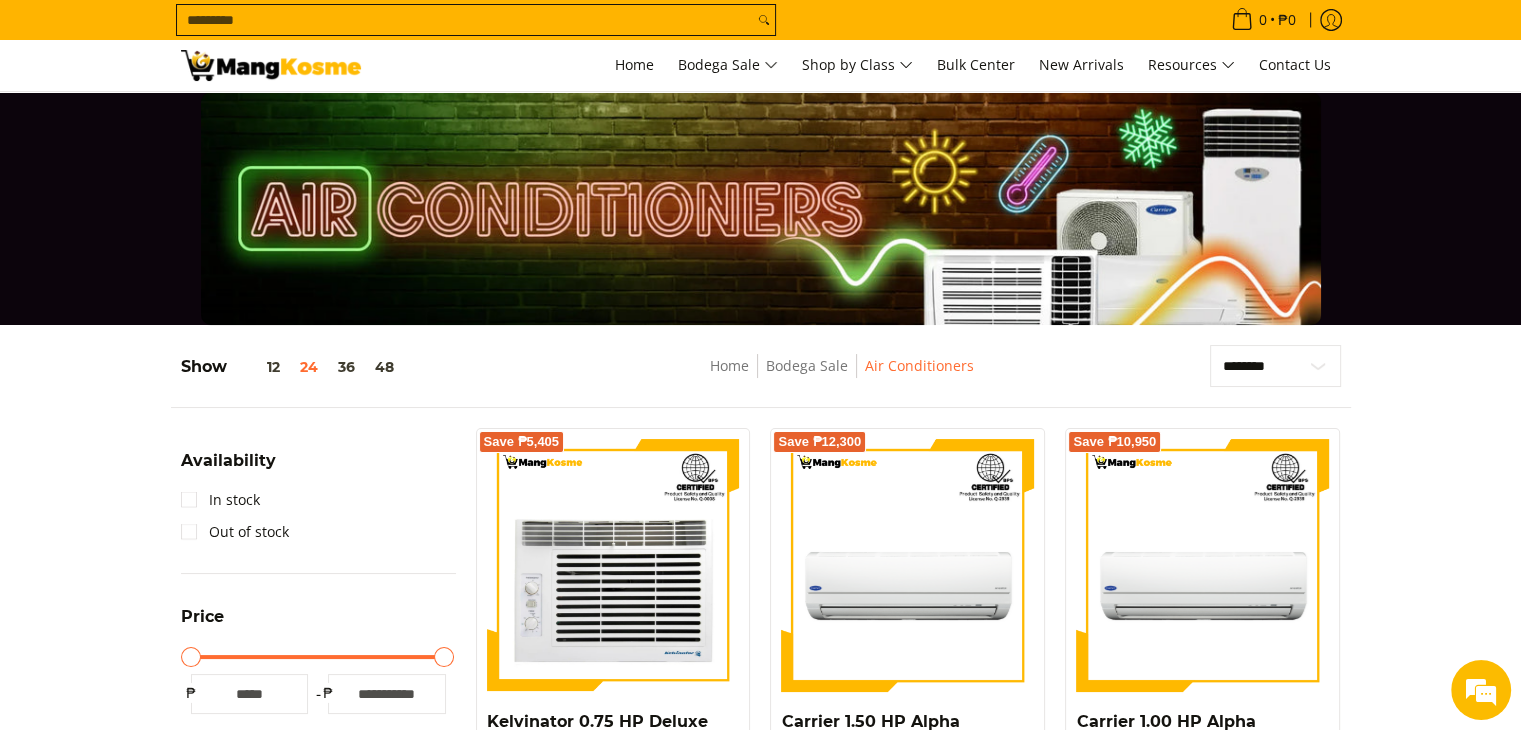 click on "Home Bodega Sale Air Conditioners" at bounding box center [842, 376] 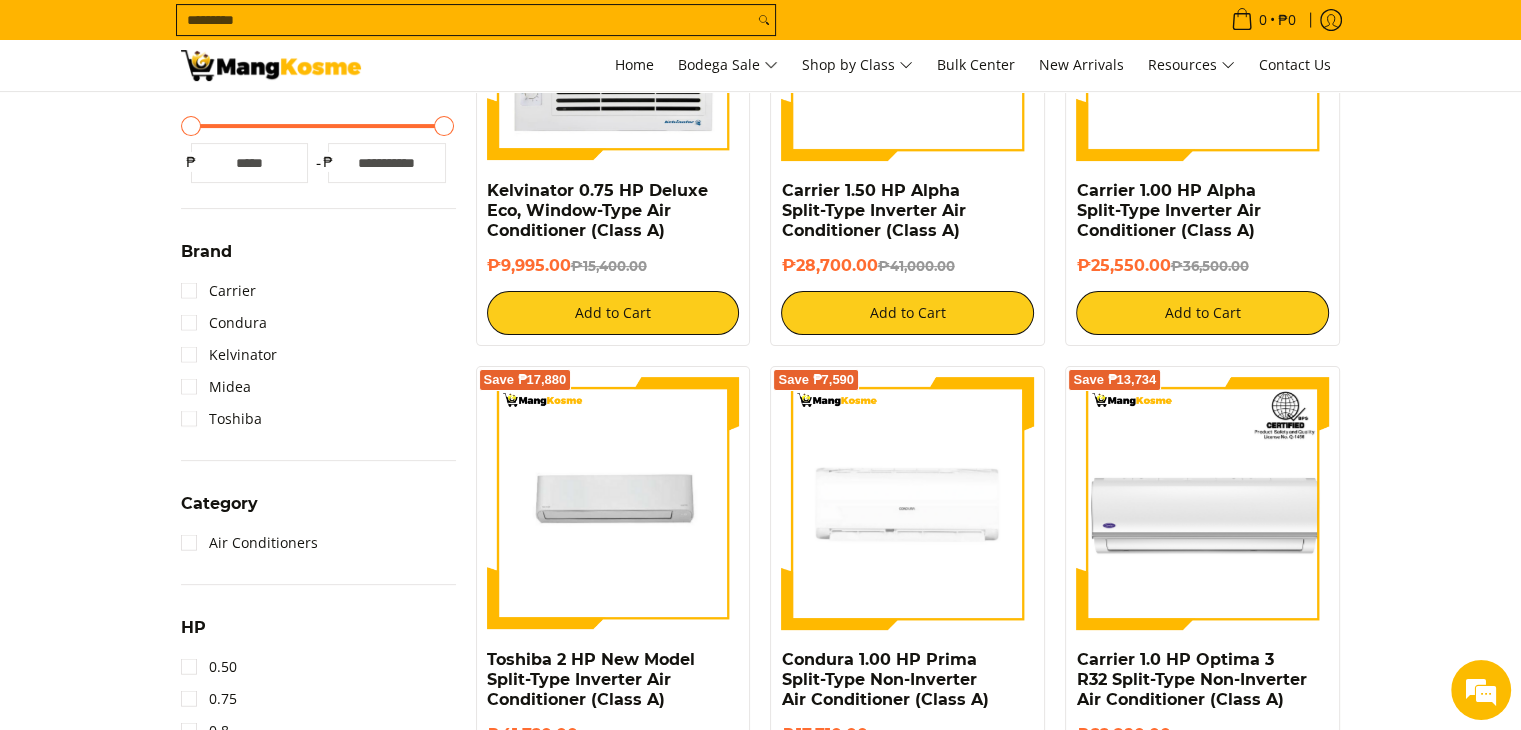 scroll, scrollTop: 532, scrollLeft: 0, axis: vertical 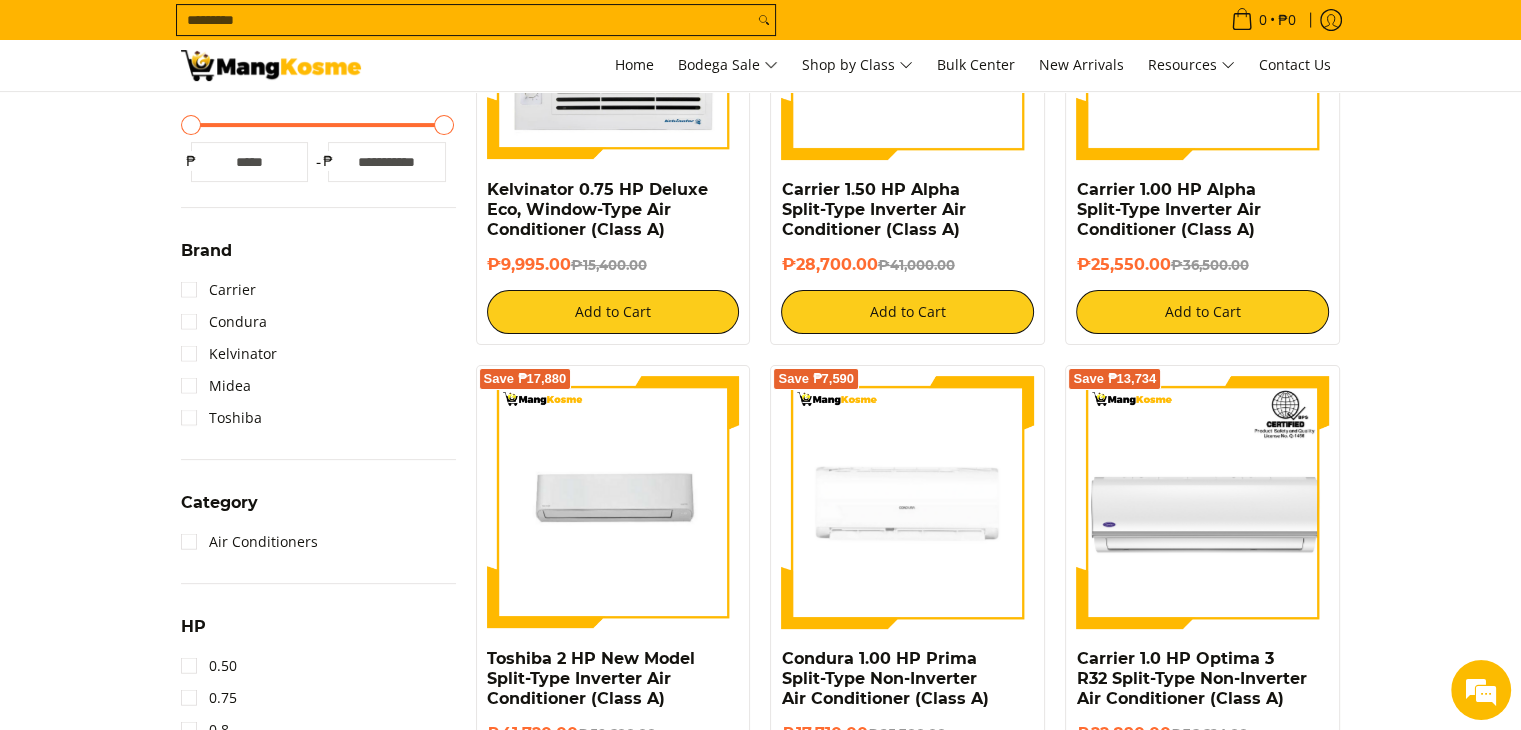 click on "Save
₱13,734
[BRAND] [HP] [TYPE] [MODEL] [AIR_CONDITIONER_TYPE]
₱22,890.00  ₱36,624.00
Add to Cart" at bounding box center (1202, 589) 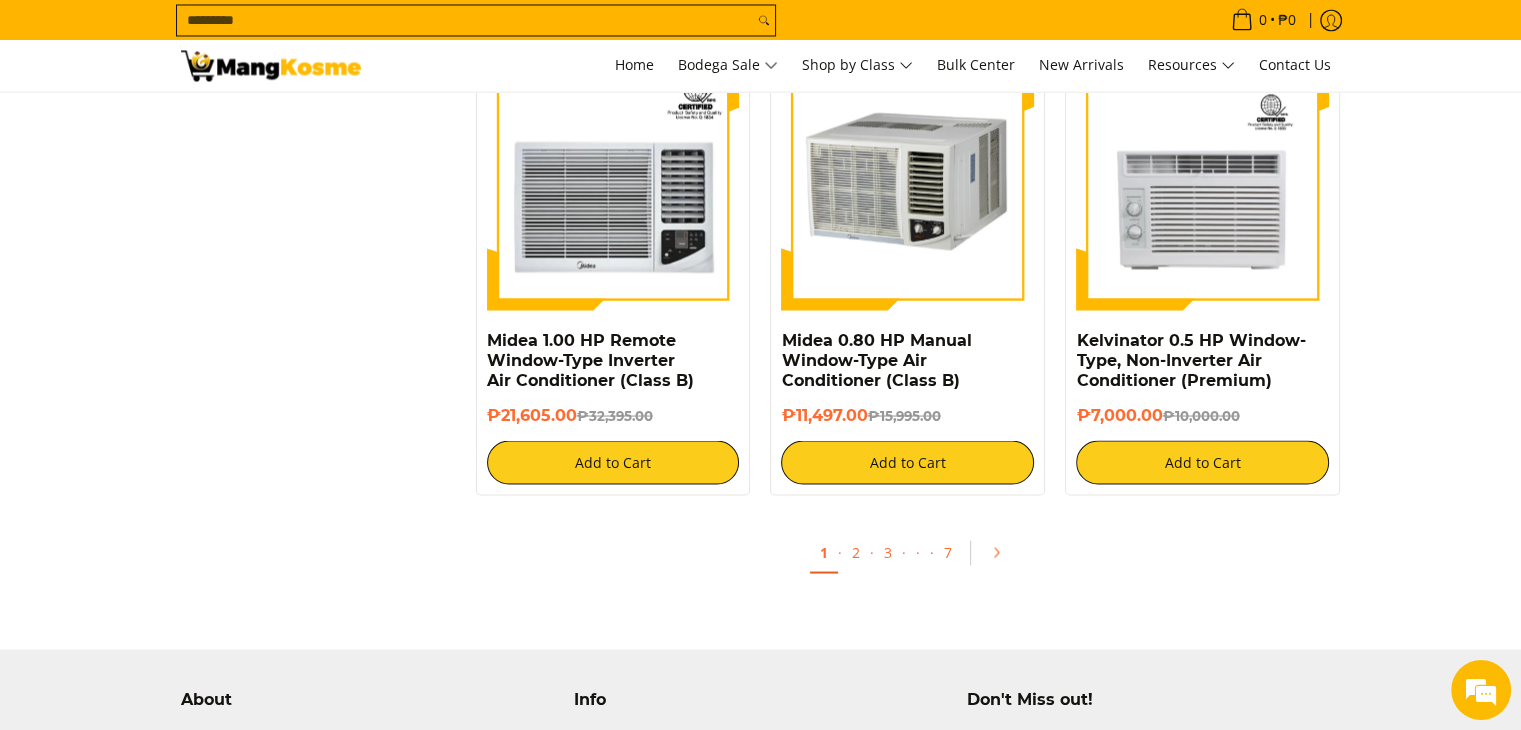 scroll, scrollTop: 3681, scrollLeft: 0, axis: vertical 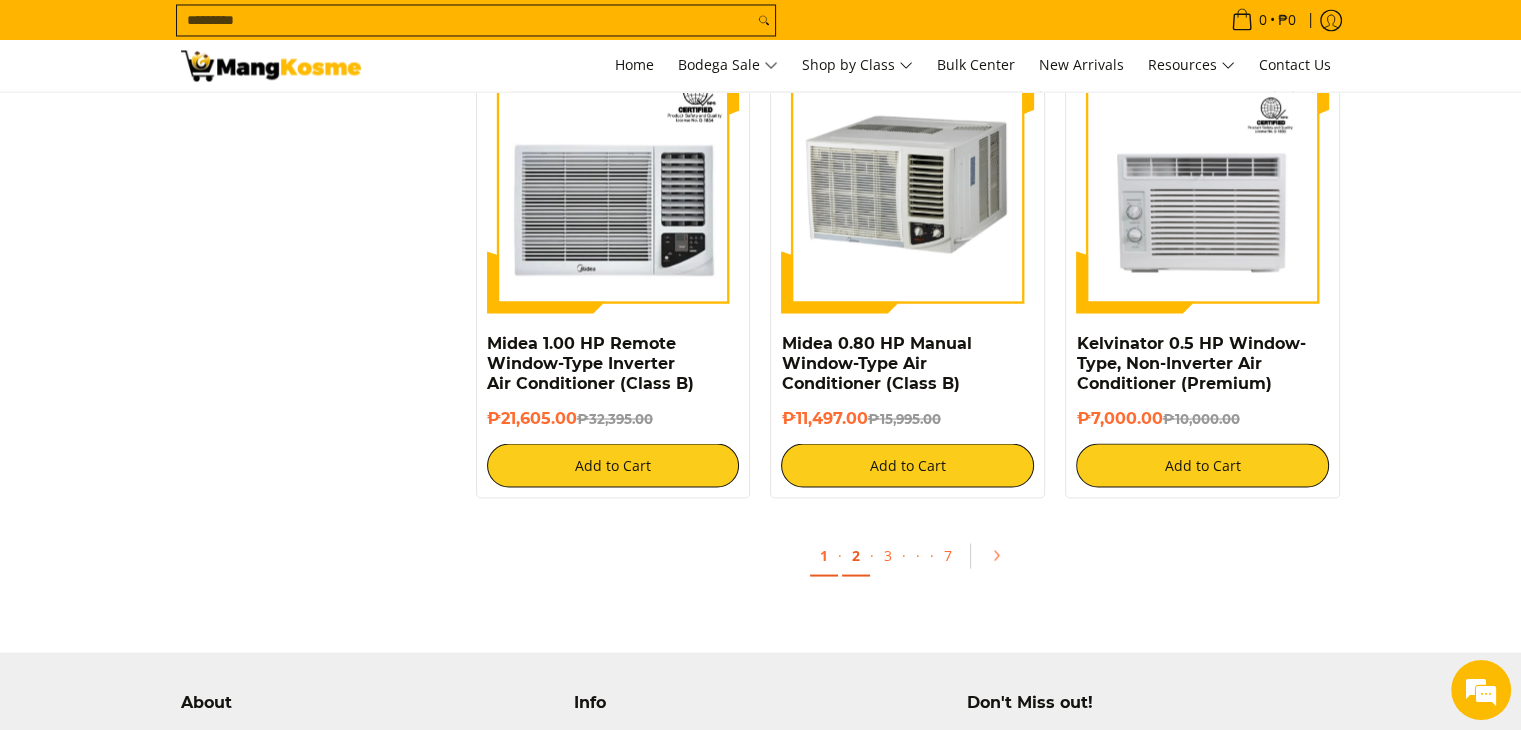 click on "2" at bounding box center [856, 555] 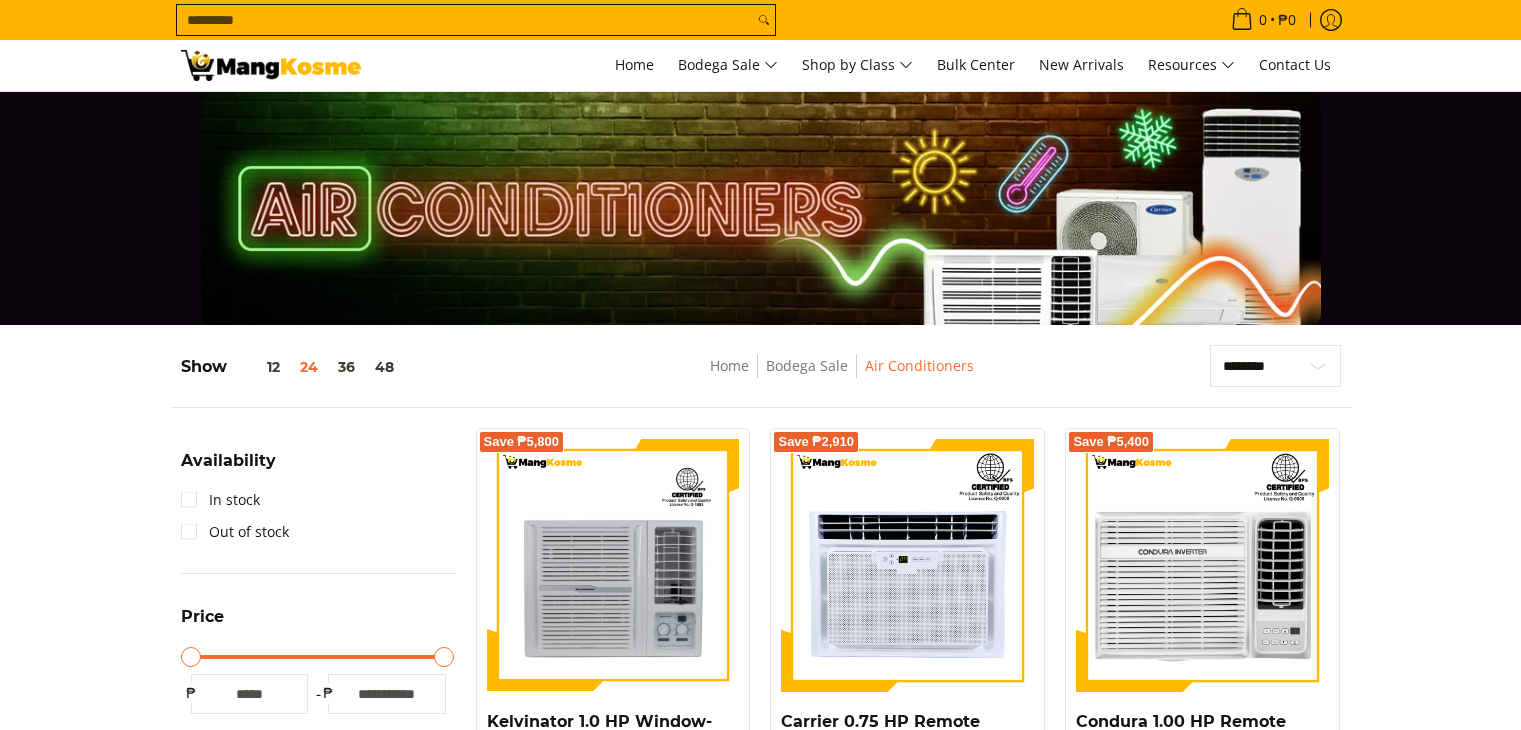 scroll, scrollTop: 0, scrollLeft: 0, axis: both 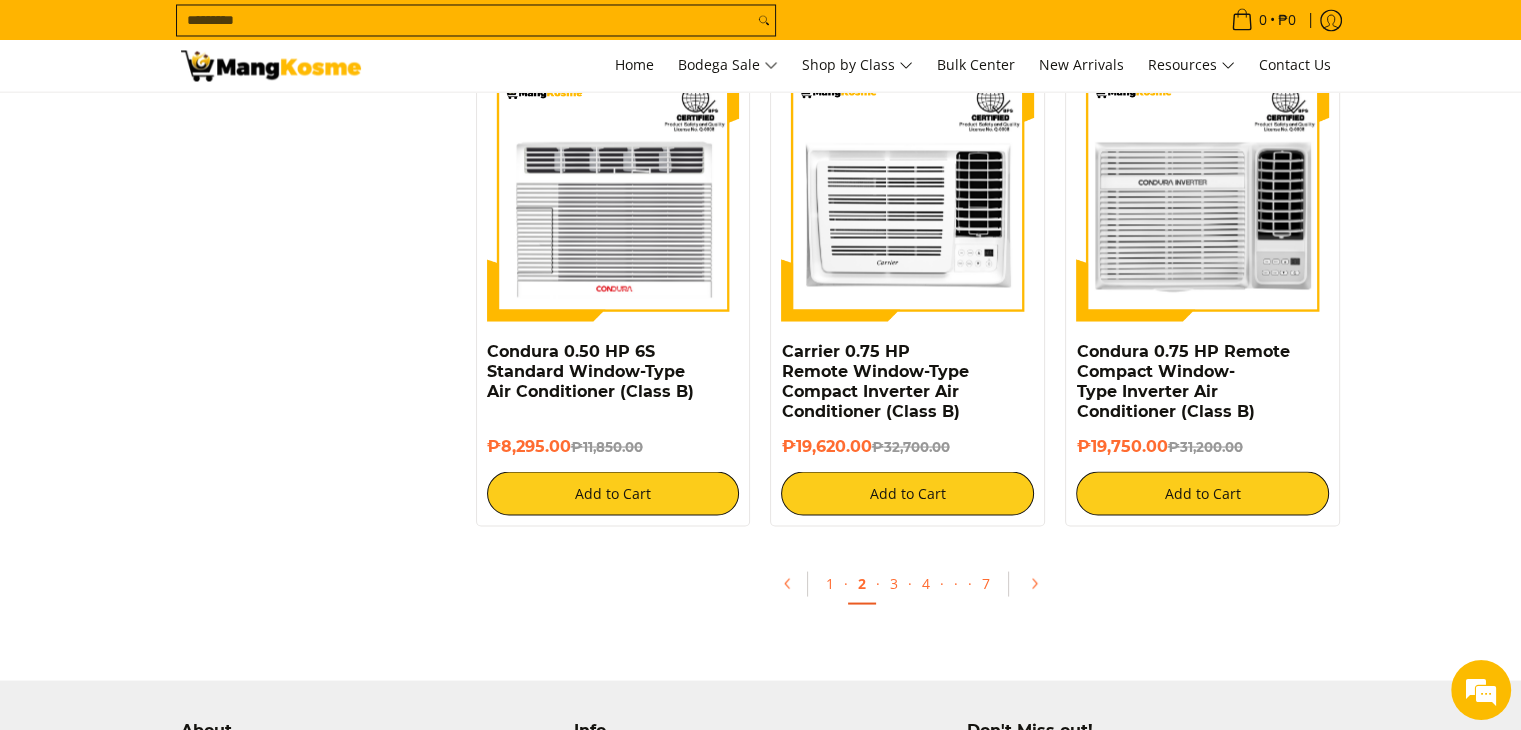 click on "1 ·
2 ·
3 ·
4 ·
· ·
7" at bounding box center (908, 588) 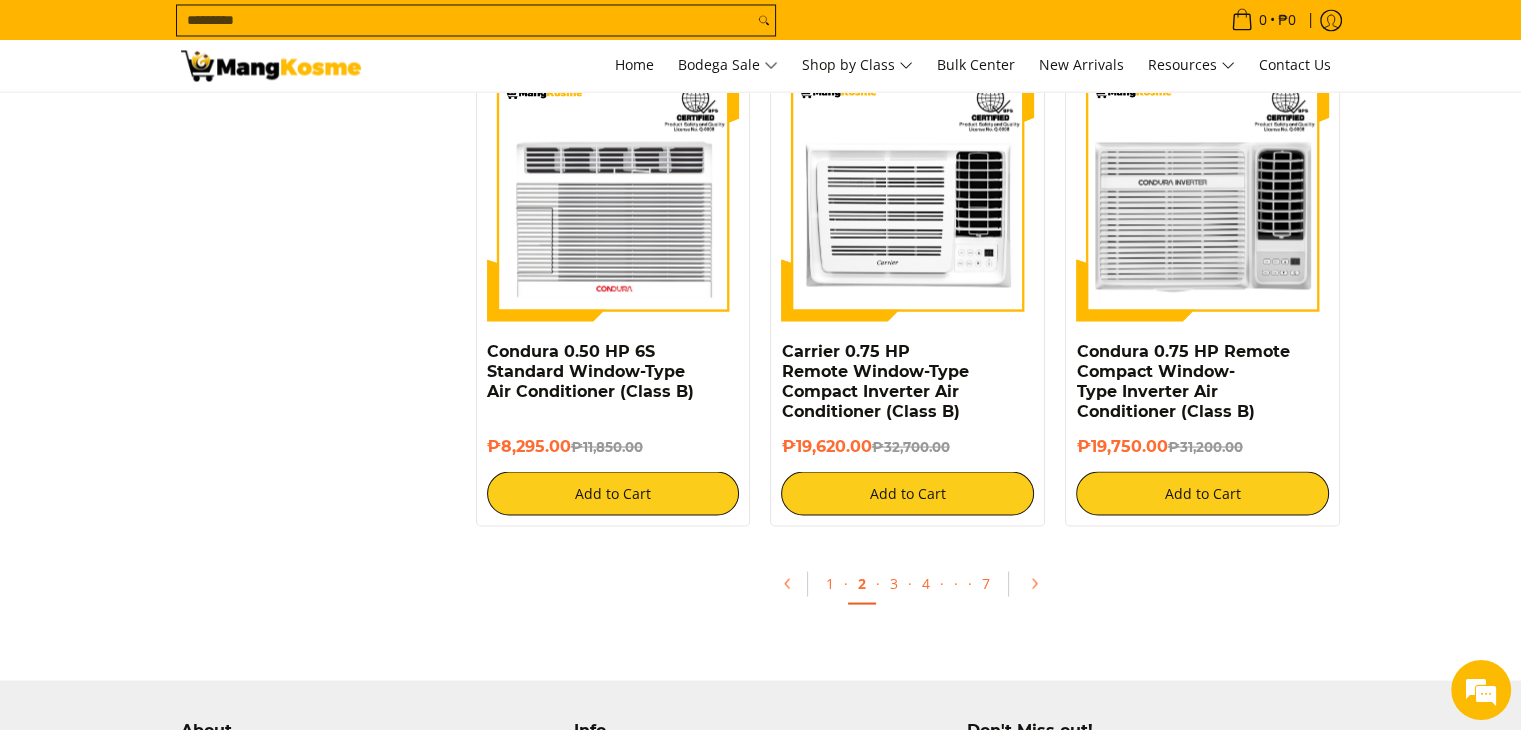 click on "1 ·
2 ·
3 ·
4 ·
· ·
7" at bounding box center (908, 588) 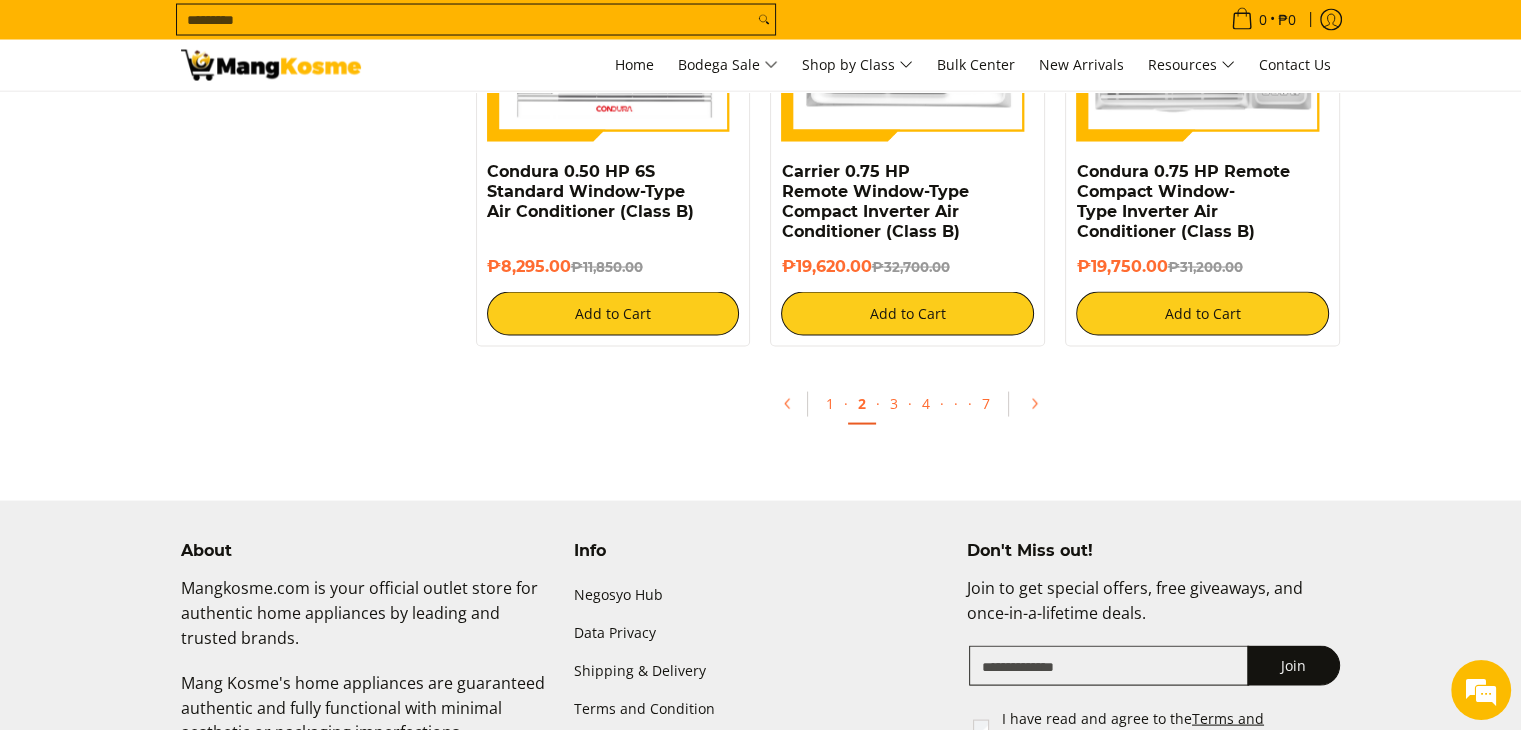 scroll, scrollTop: 3913, scrollLeft: 0, axis: vertical 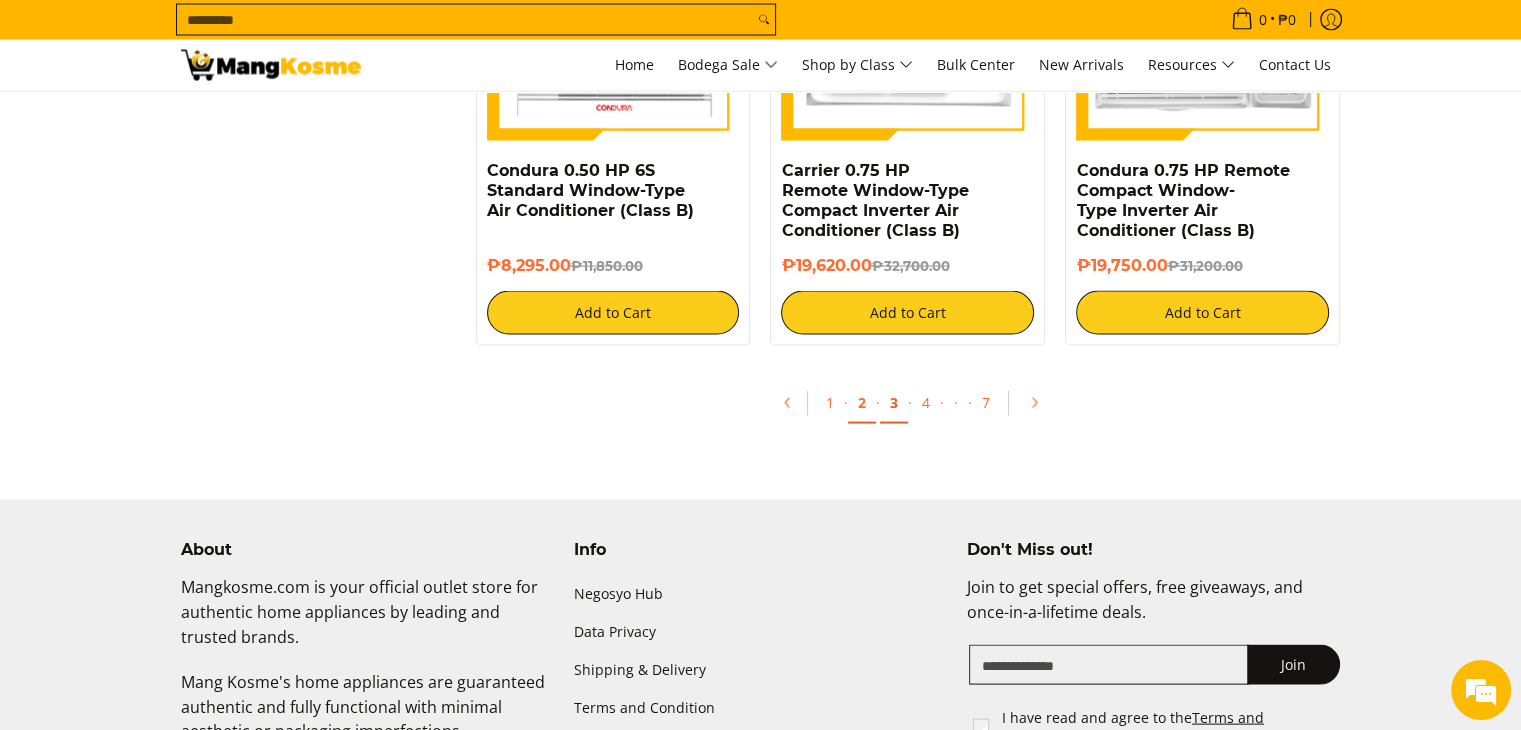 click on "3" at bounding box center [894, 403] 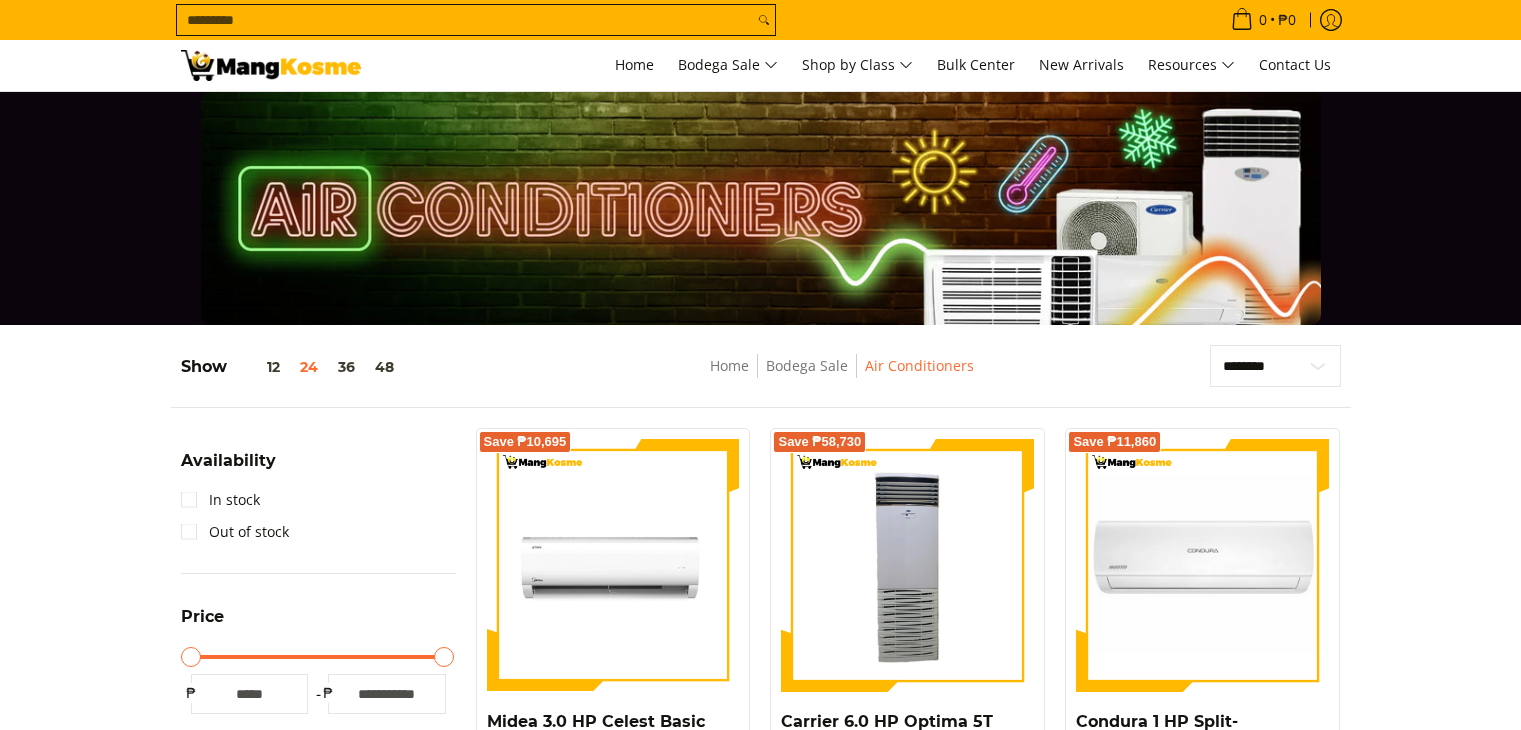scroll, scrollTop: 0, scrollLeft: 0, axis: both 